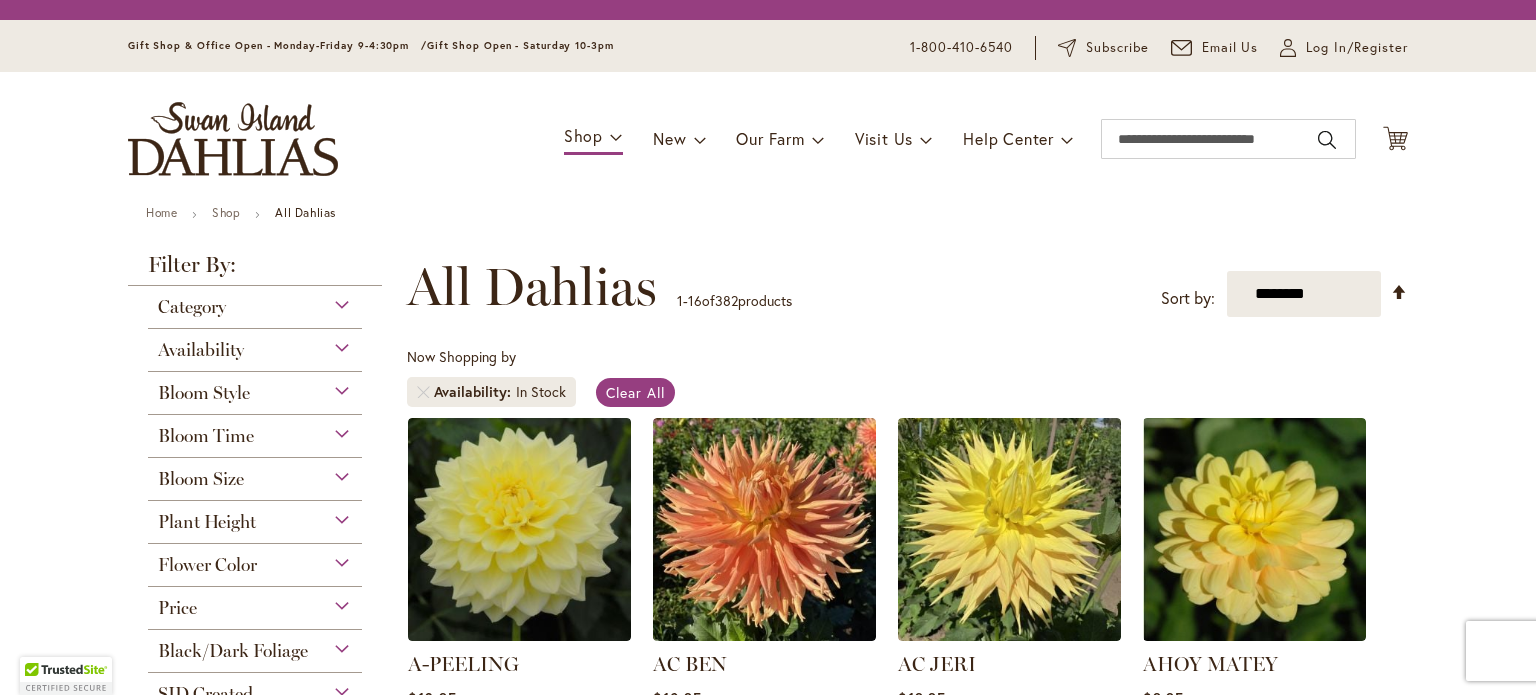 scroll, scrollTop: 0, scrollLeft: 0, axis: both 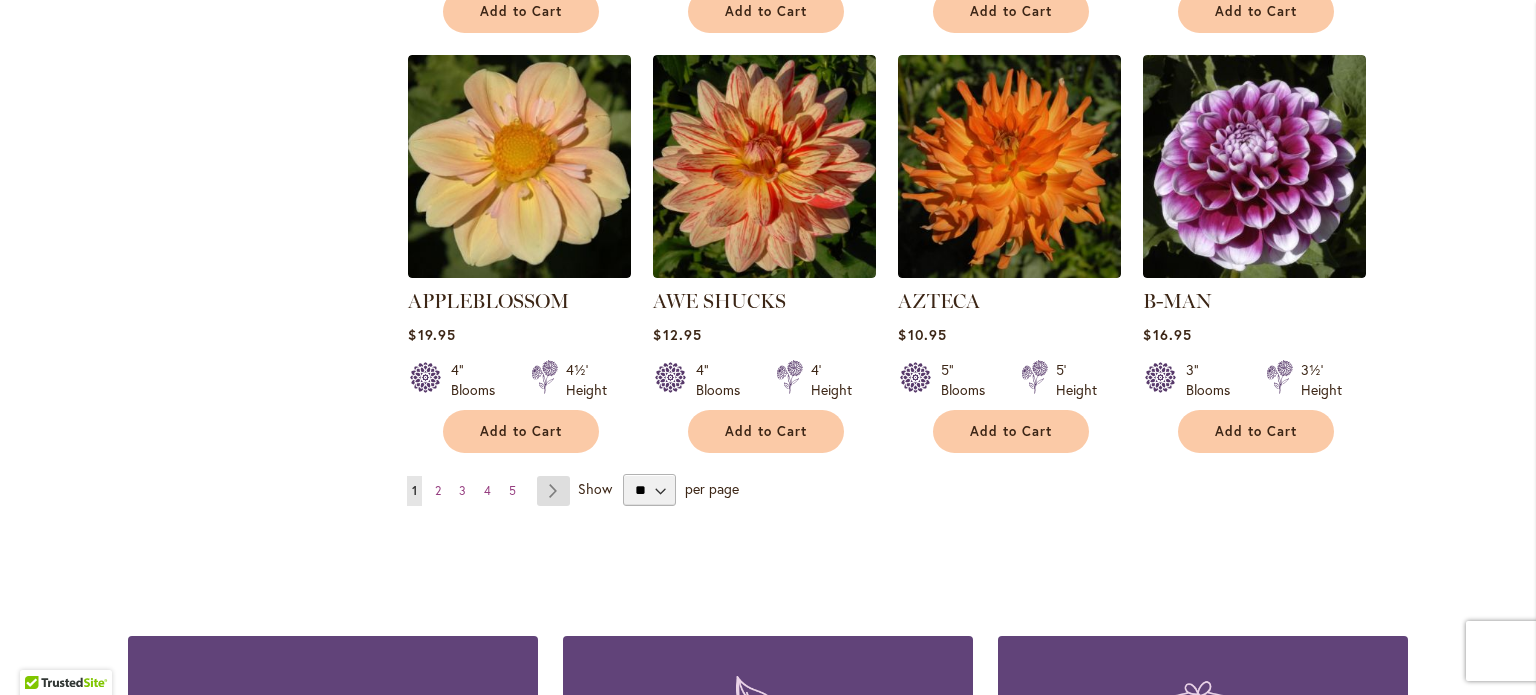 click on "Page
Next" at bounding box center [553, 491] 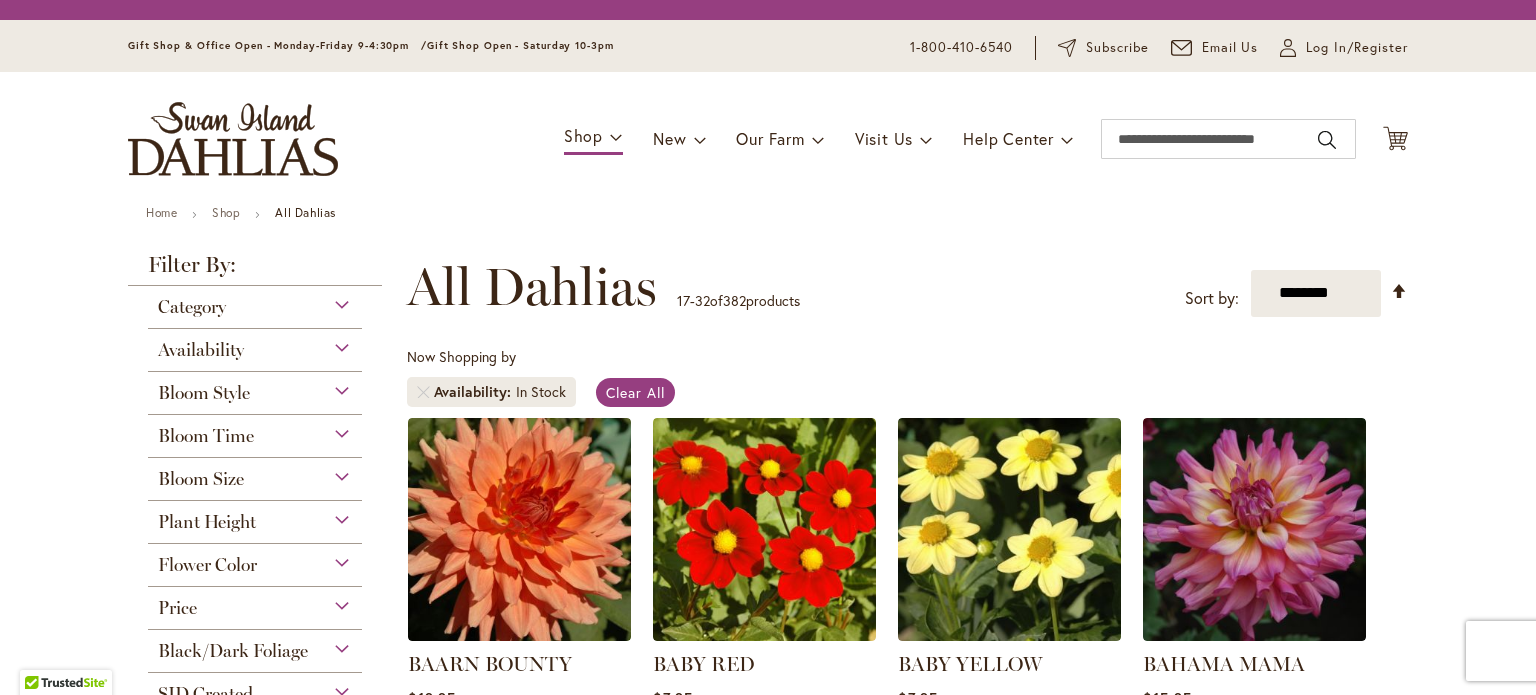 scroll, scrollTop: 0, scrollLeft: 0, axis: both 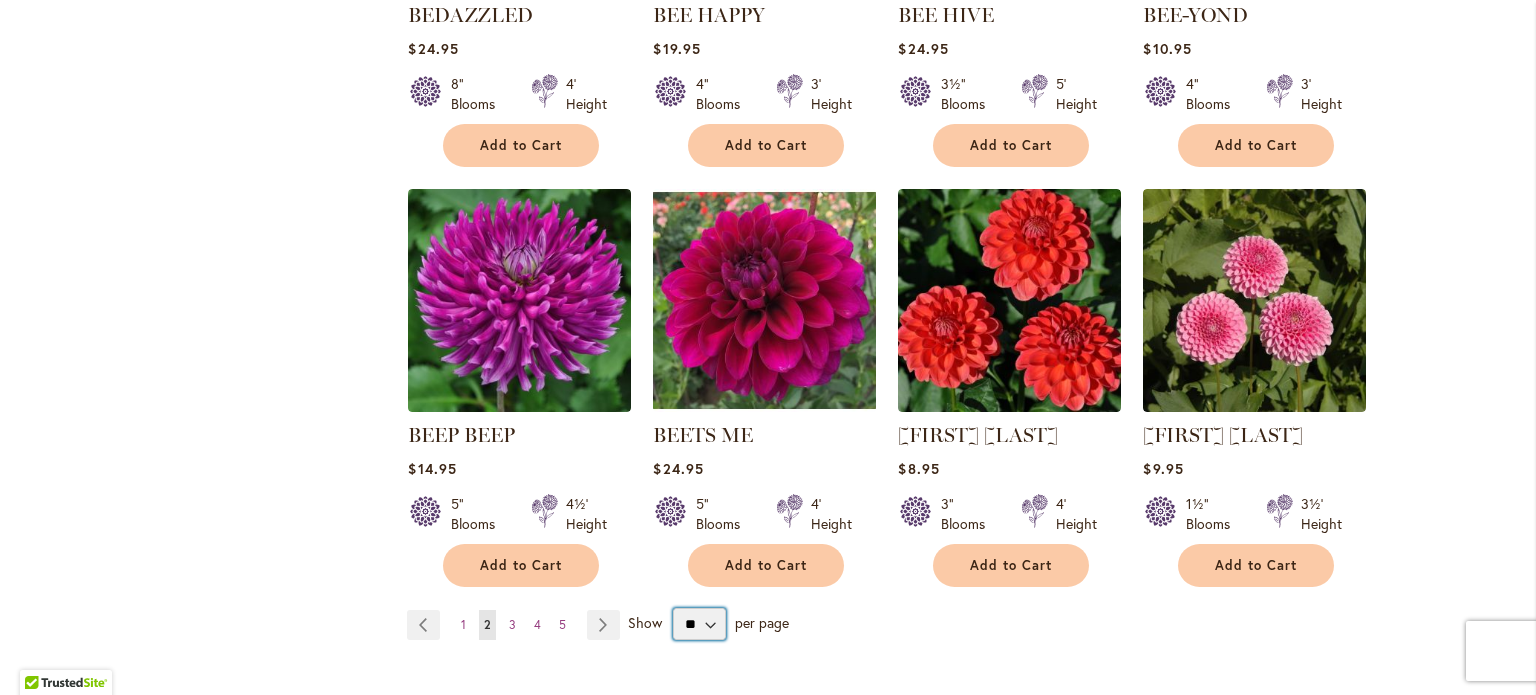 click on "**
**
**
**" at bounding box center [699, 624] 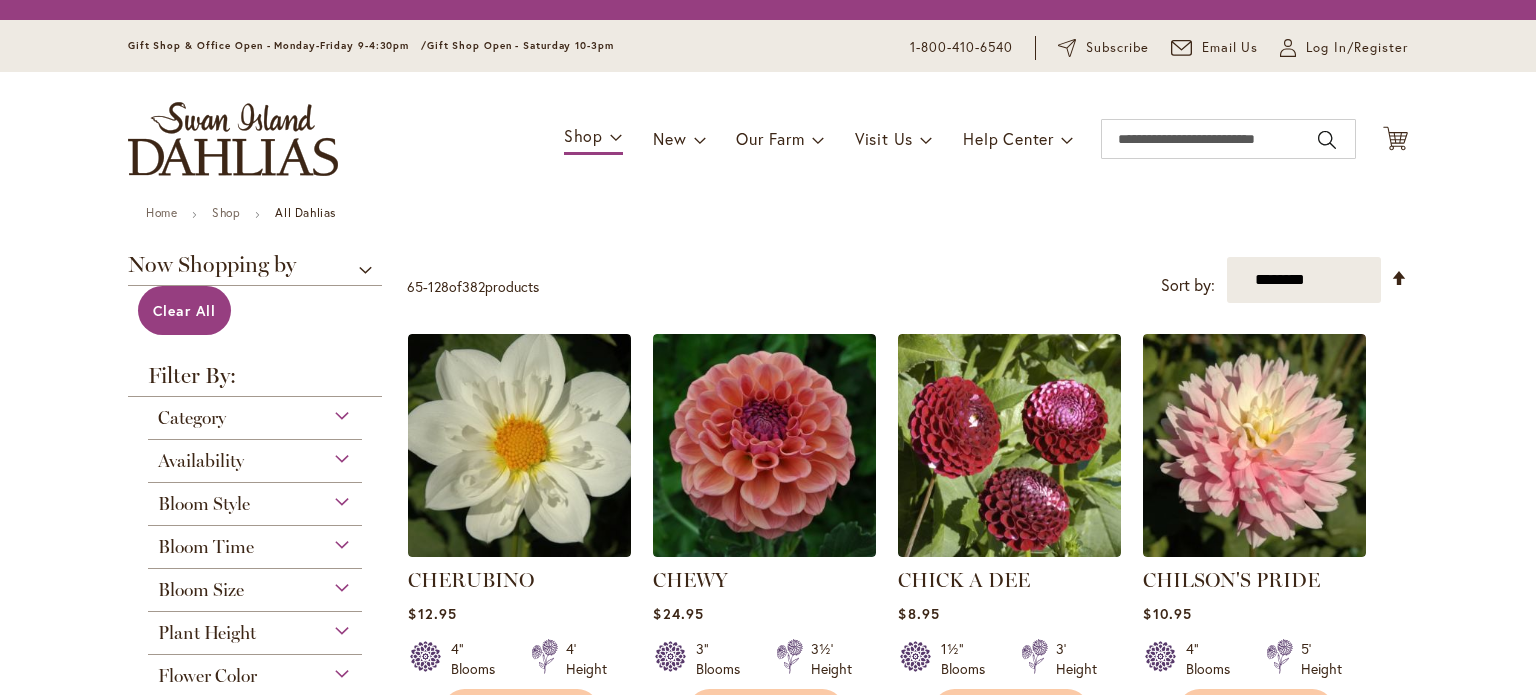 scroll, scrollTop: 0, scrollLeft: 0, axis: both 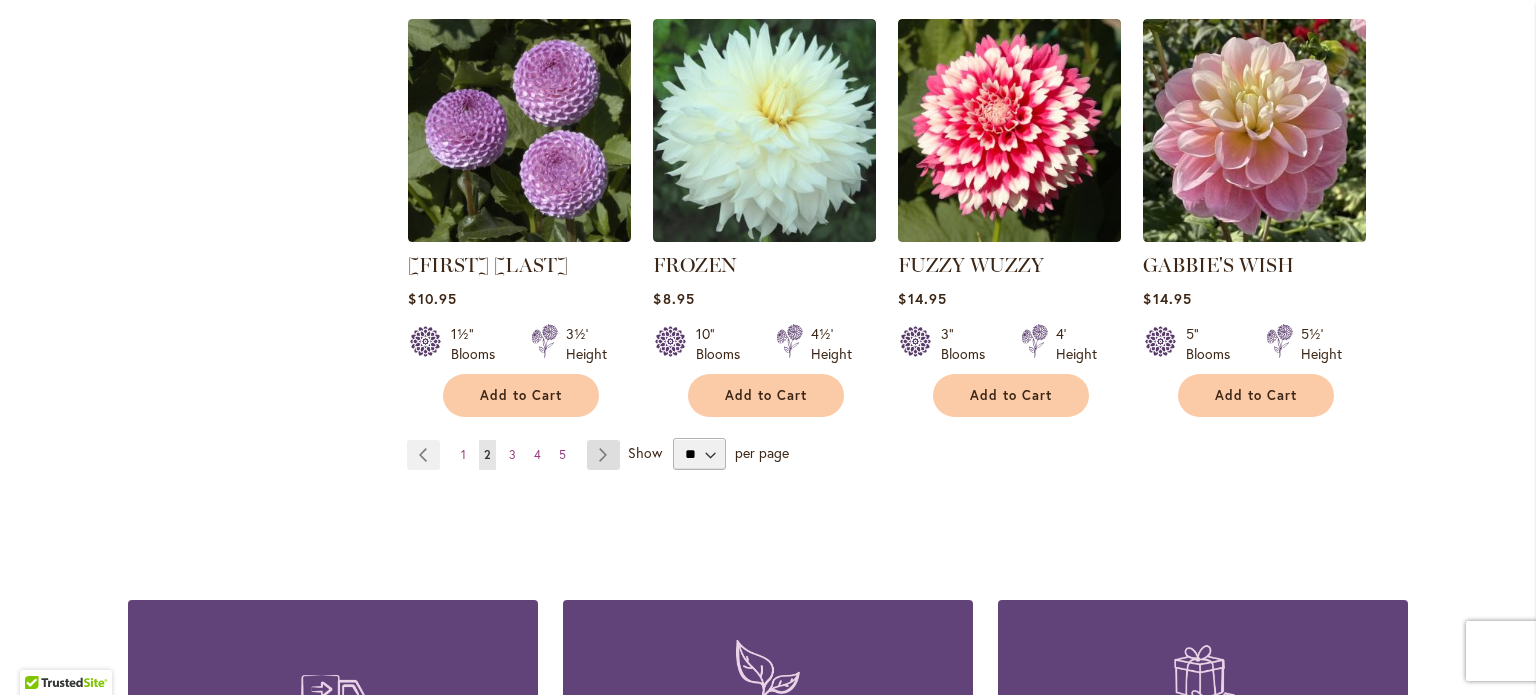 click on "Page
Next" at bounding box center [603, 455] 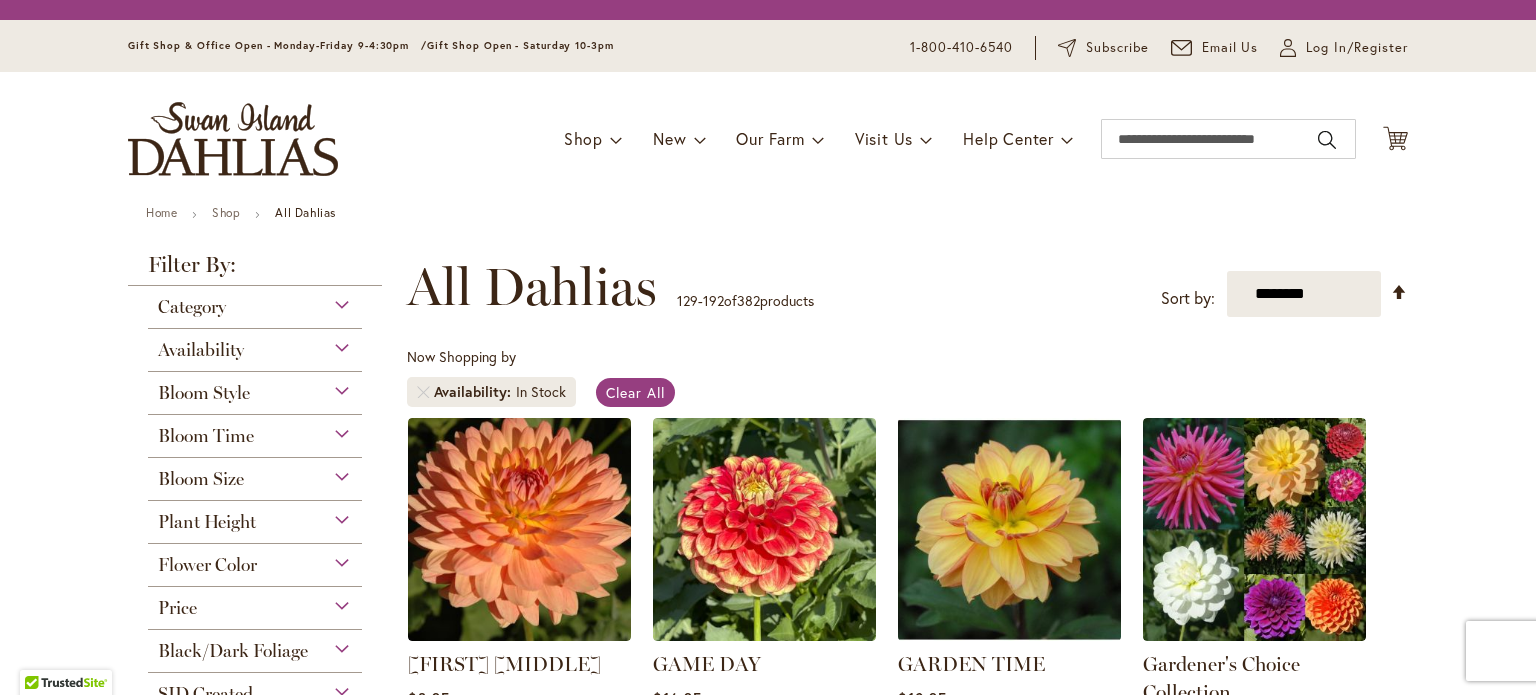 scroll, scrollTop: 0, scrollLeft: 0, axis: both 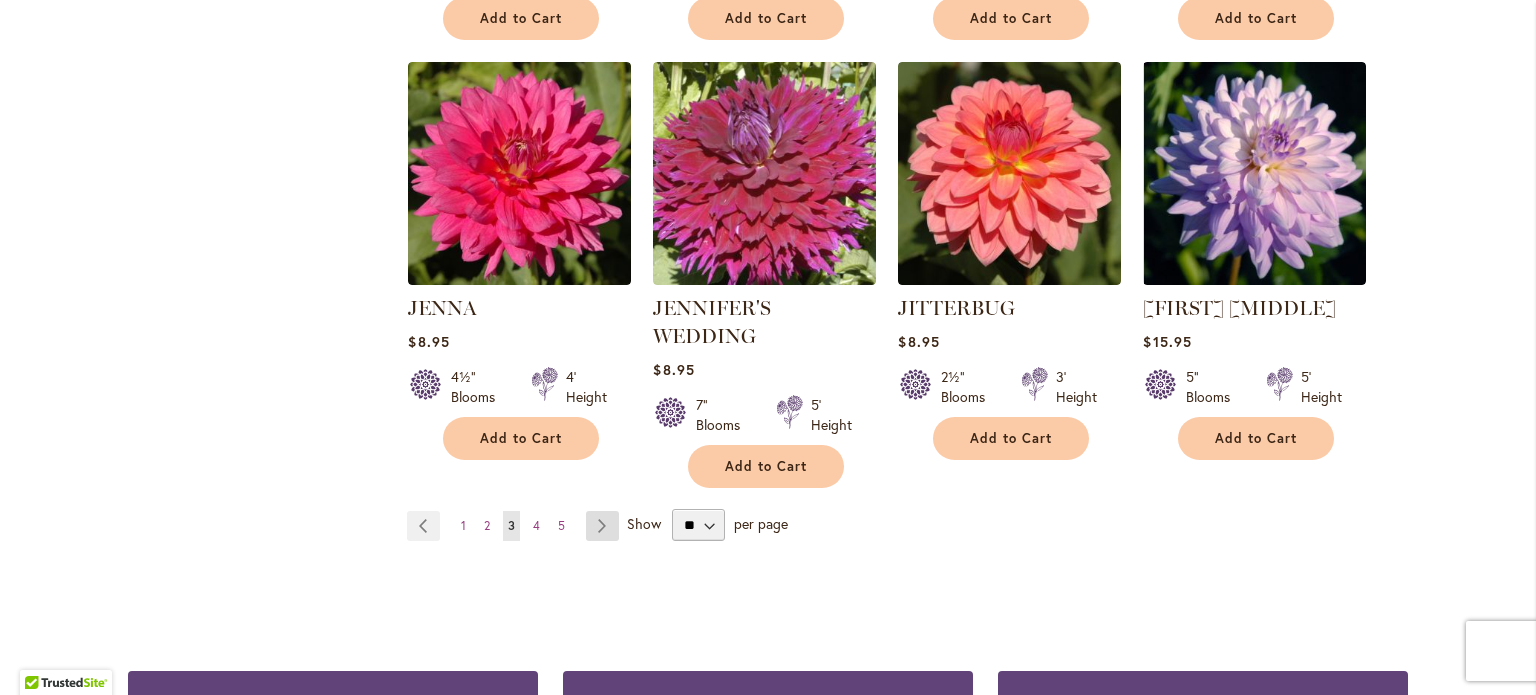 click on "Page
Next" at bounding box center (602, 526) 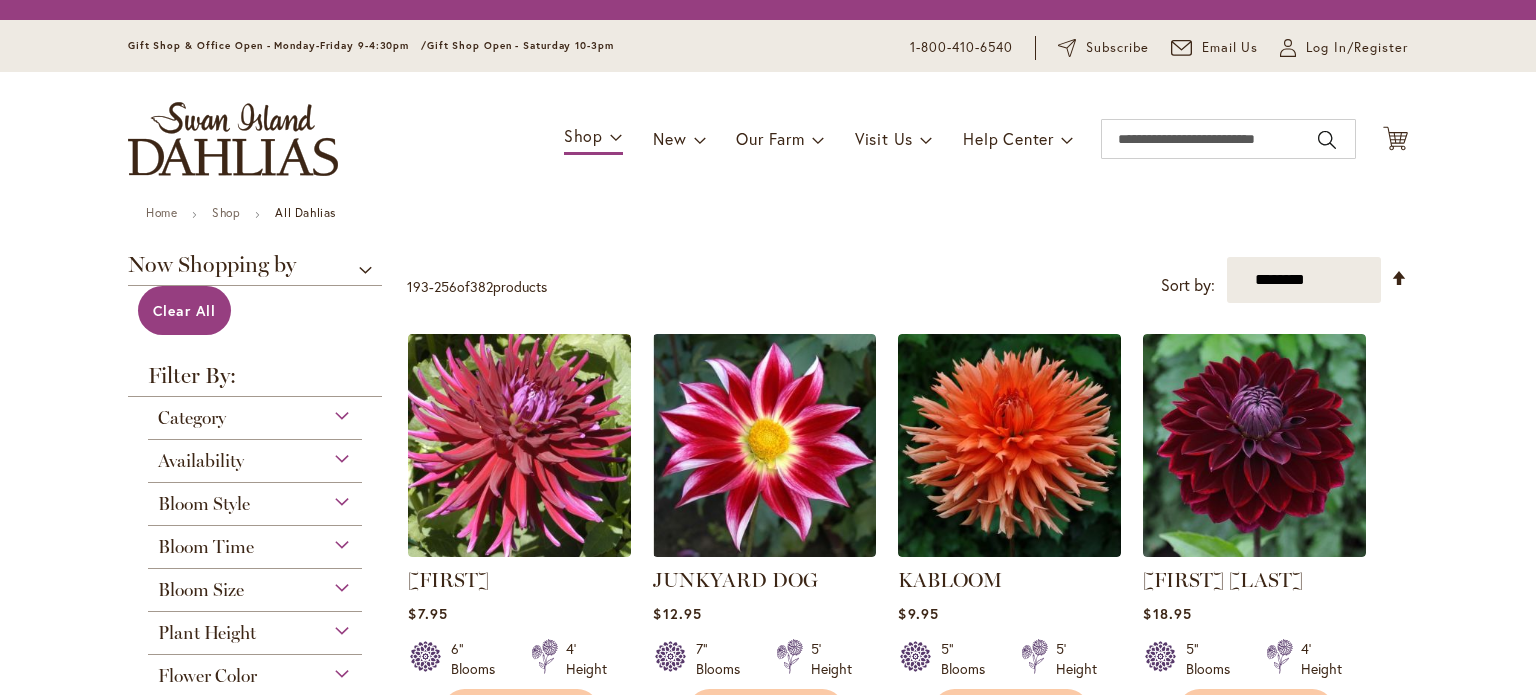 scroll, scrollTop: 0, scrollLeft: 0, axis: both 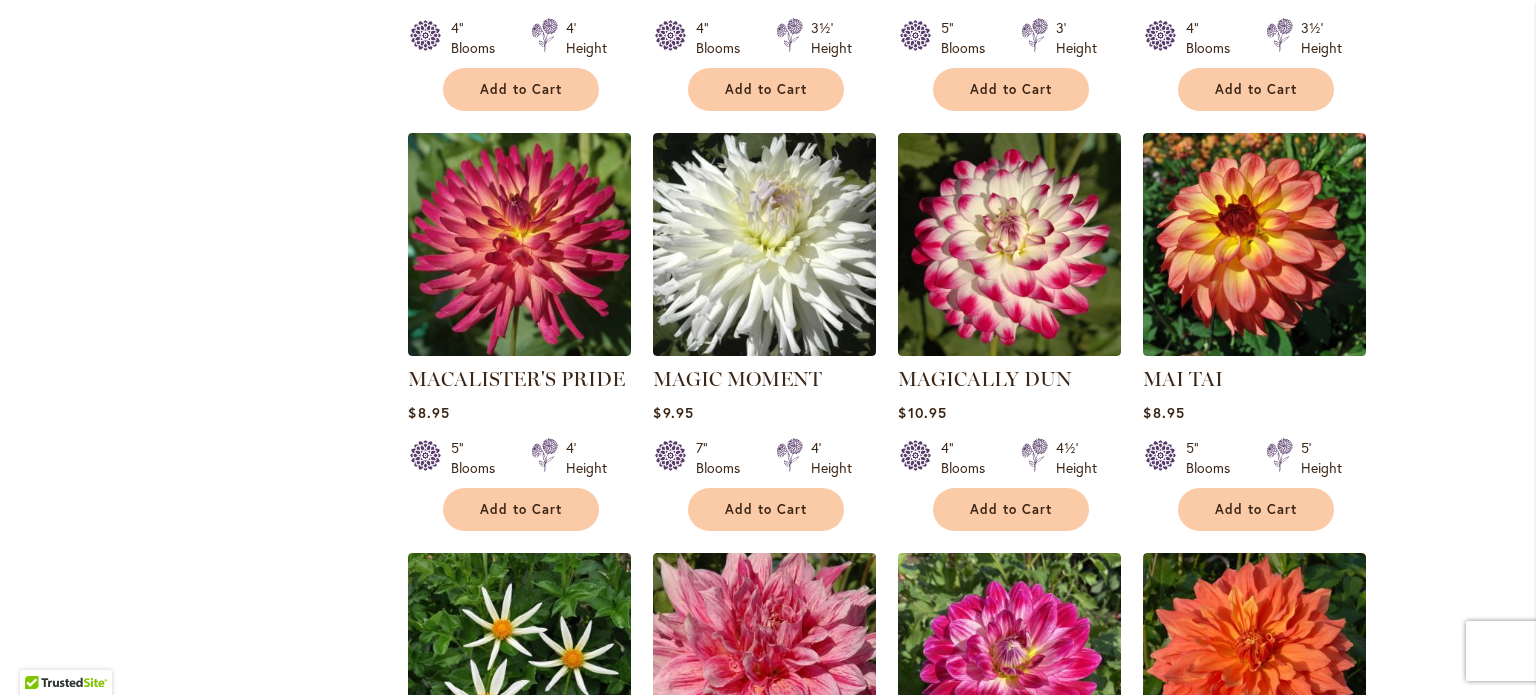 click on "Skip to Content
Gift Shop & Office Open - Monday-Friday 9-4:30pm   /    Gift Shop Open - Saturday 10-3pm
1-800-410-6540
Subscribe
Email Us
My Account
Log In/Register
Toggle Nav
Shop
Dahlia Tubers
Collections
Fresh Cut Dahlias" at bounding box center (768, 484) 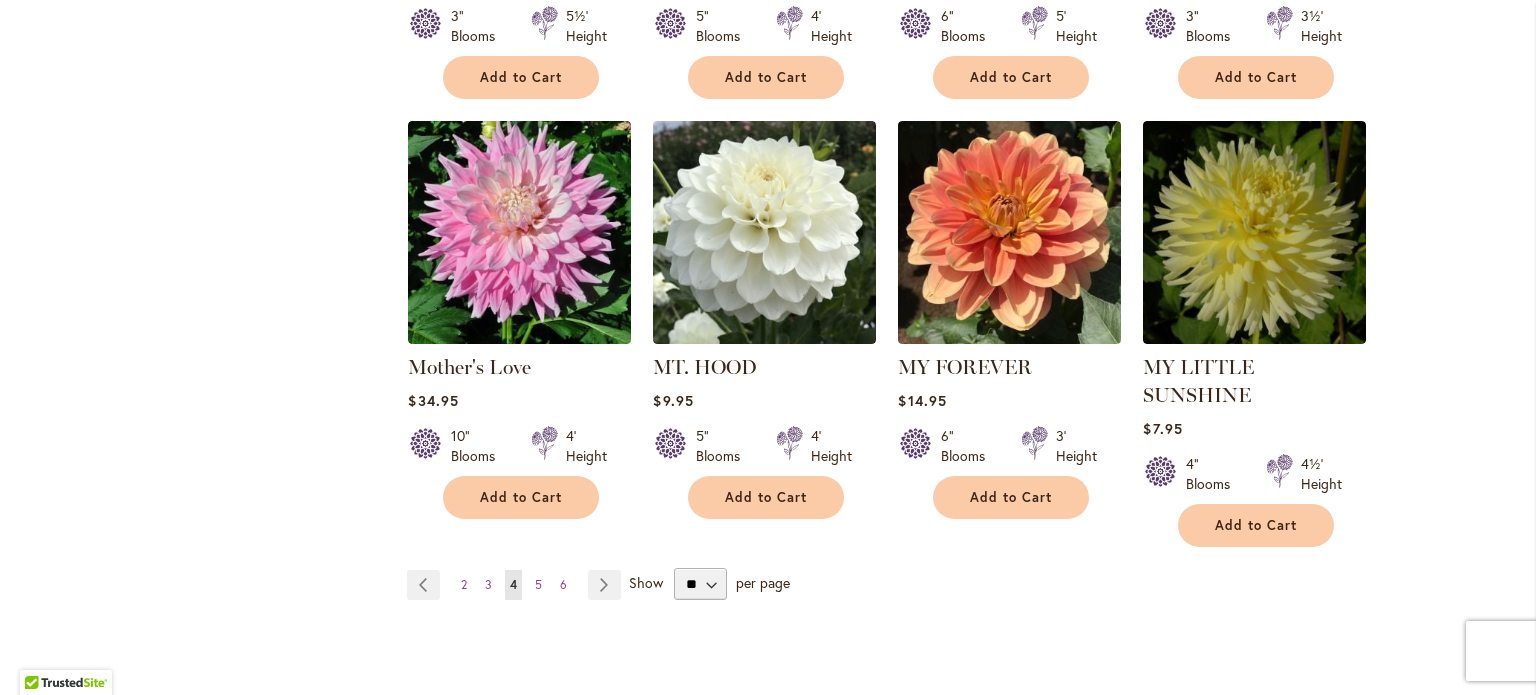 scroll, scrollTop: 6709, scrollLeft: 0, axis: vertical 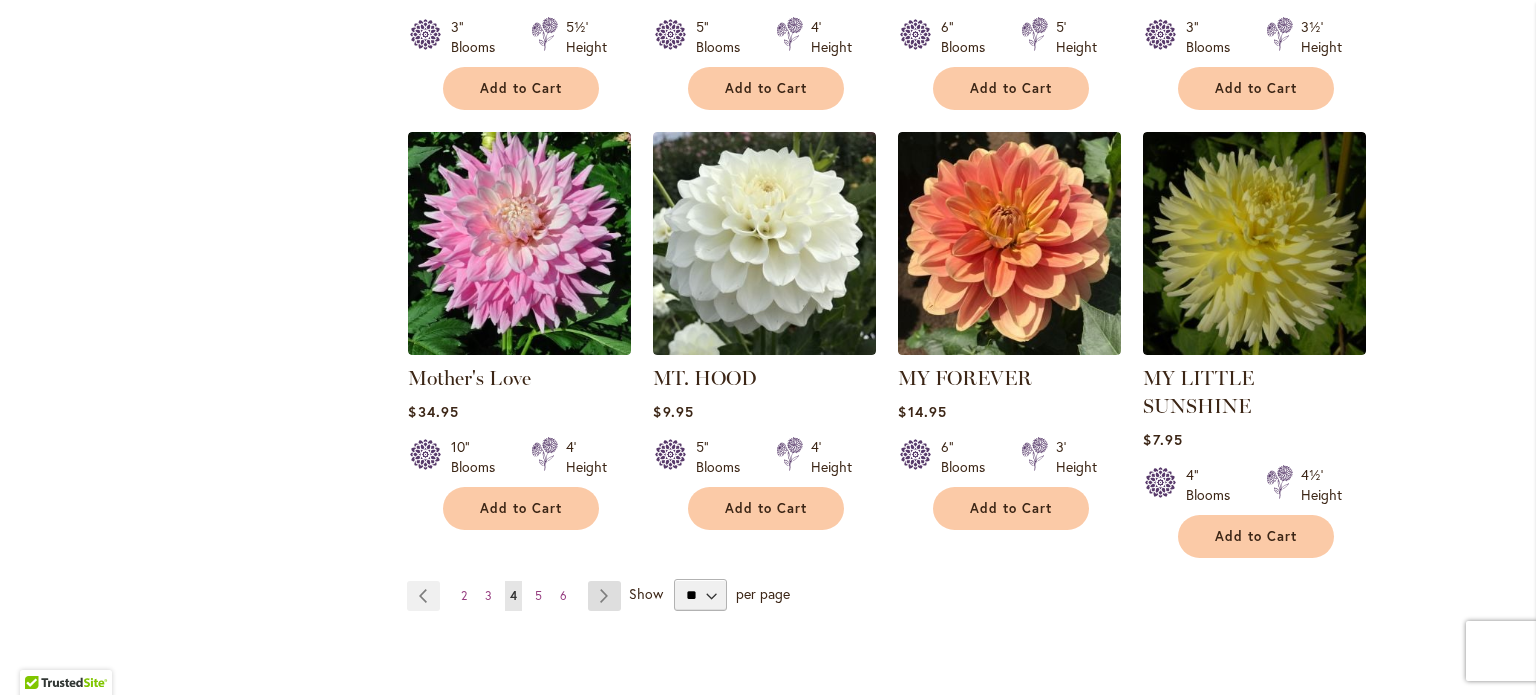 click on "Page
Next" at bounding box center [604, 596] 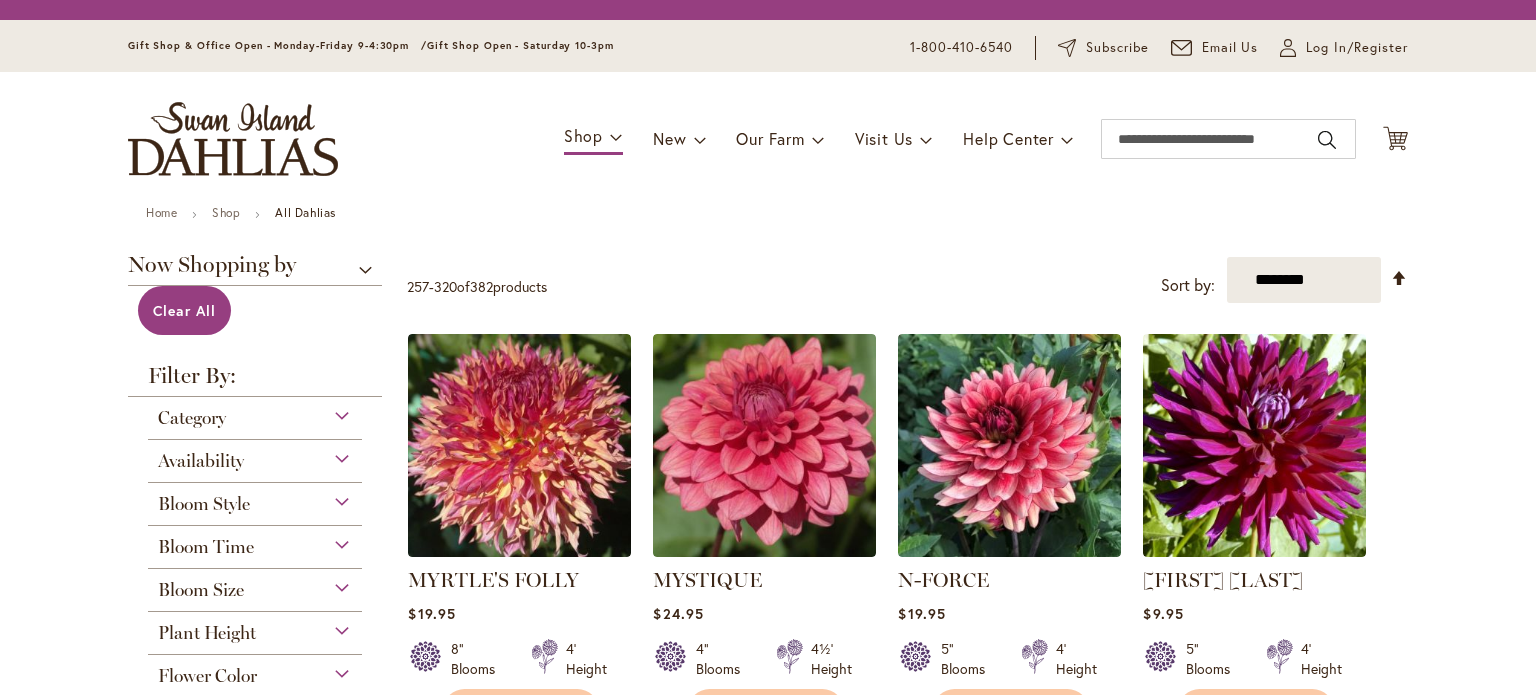 scroll, scrollTop: 0, scrollLeft: 0, axis: both 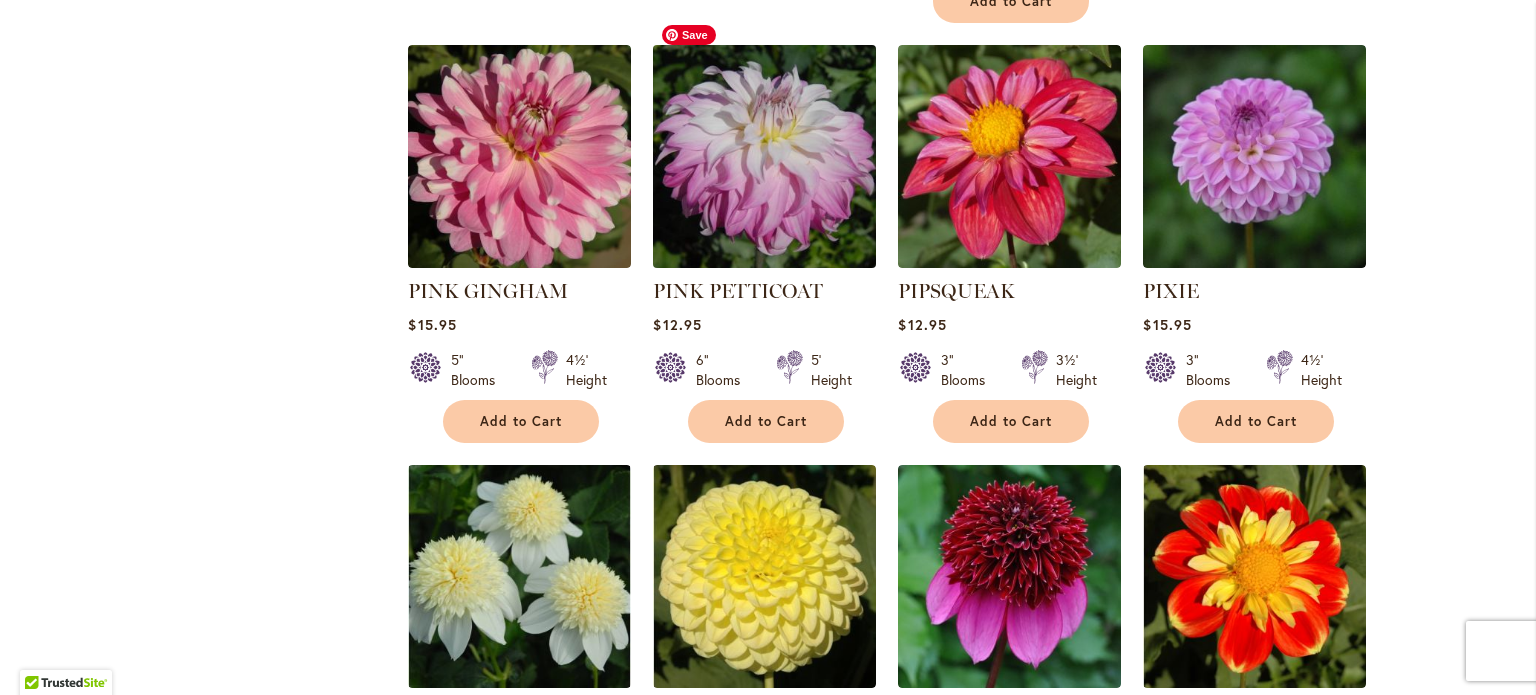 click at bounding box center [765, 156] 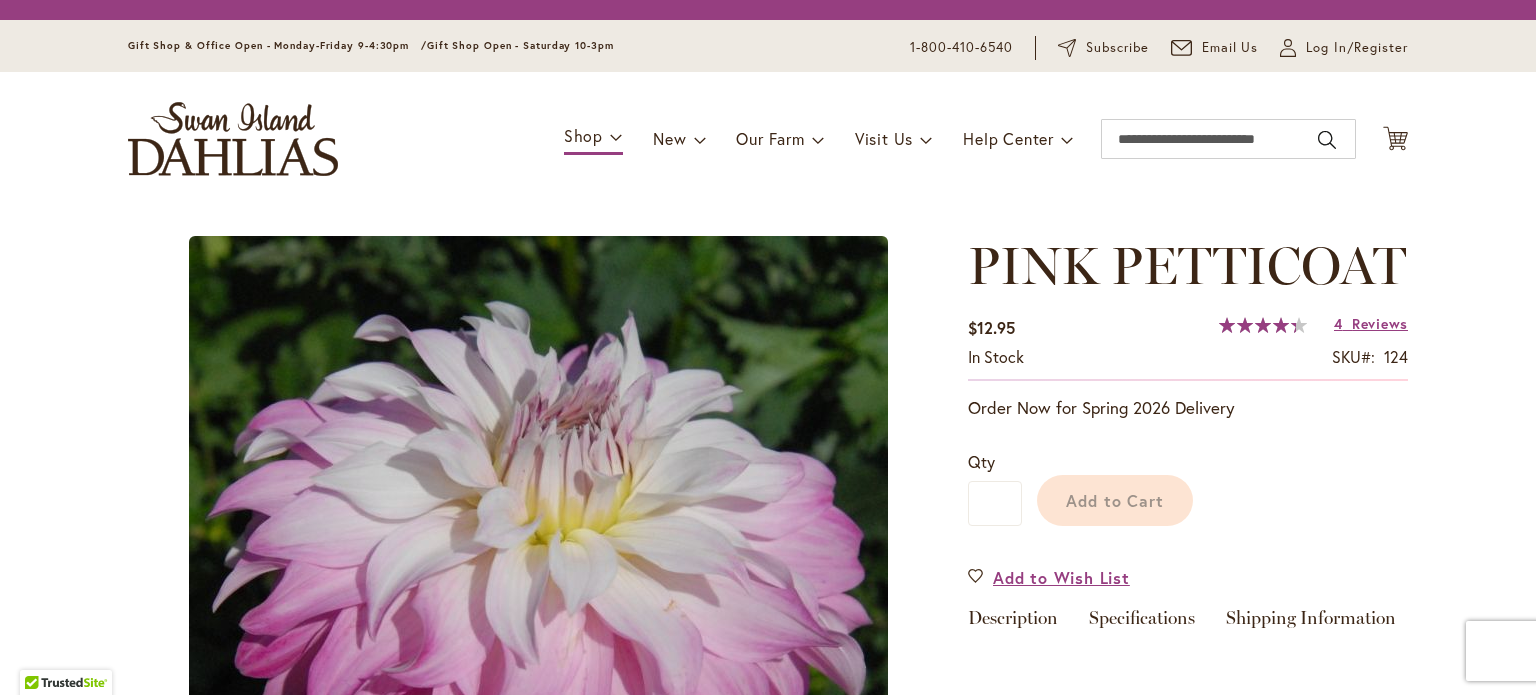 scroll, scrollTop: 0, scrollLeft: 0, axis: both 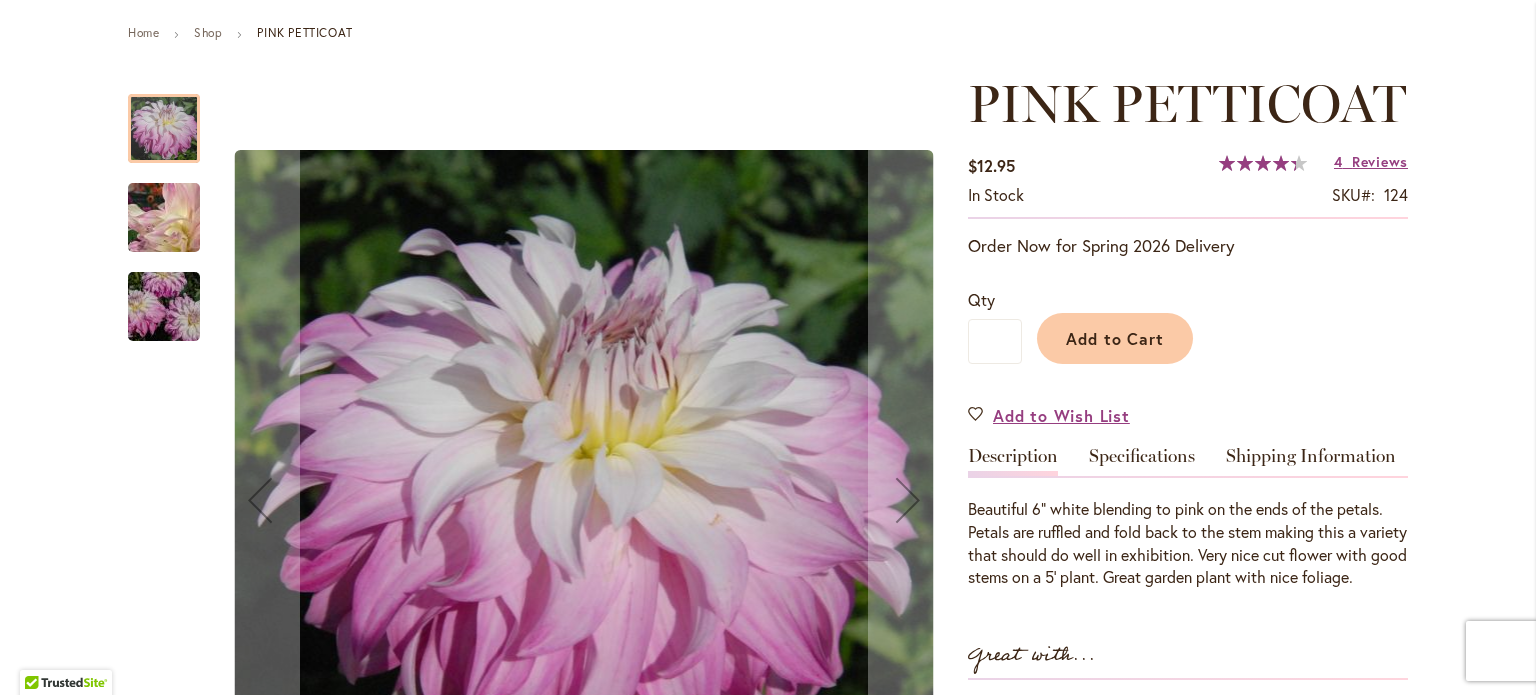 click at bounding box center (164, 218) 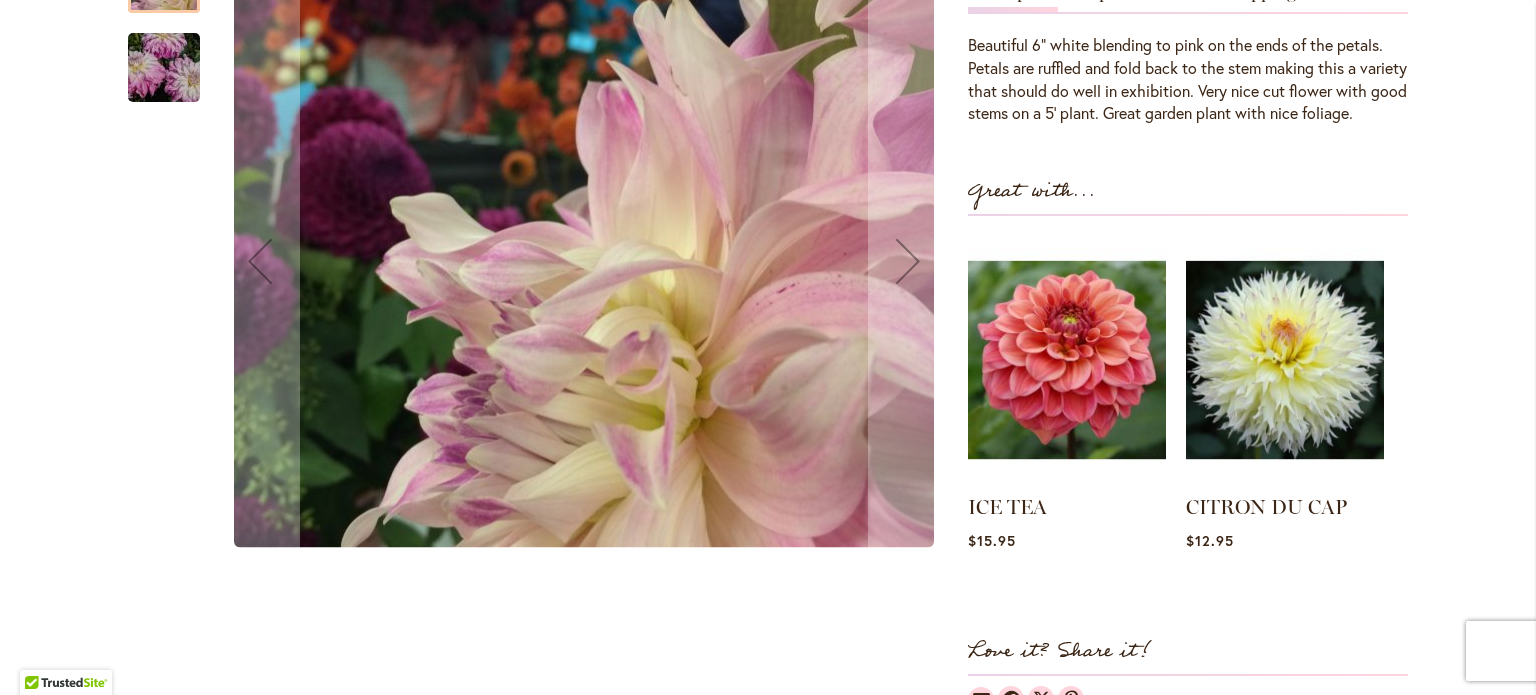 scroll, scrollTop: 685, scrollLeft: 0, axis: vertical 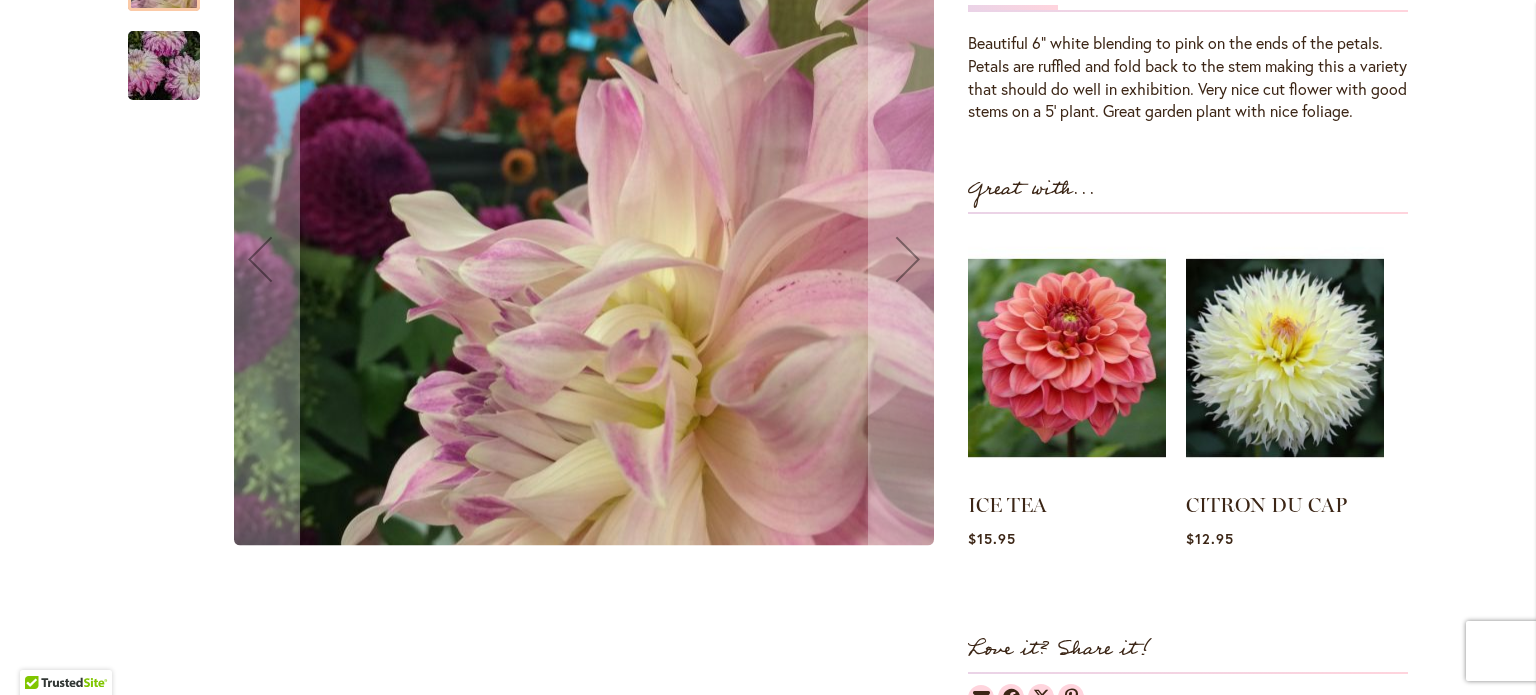click at bounding box center [164, 65] 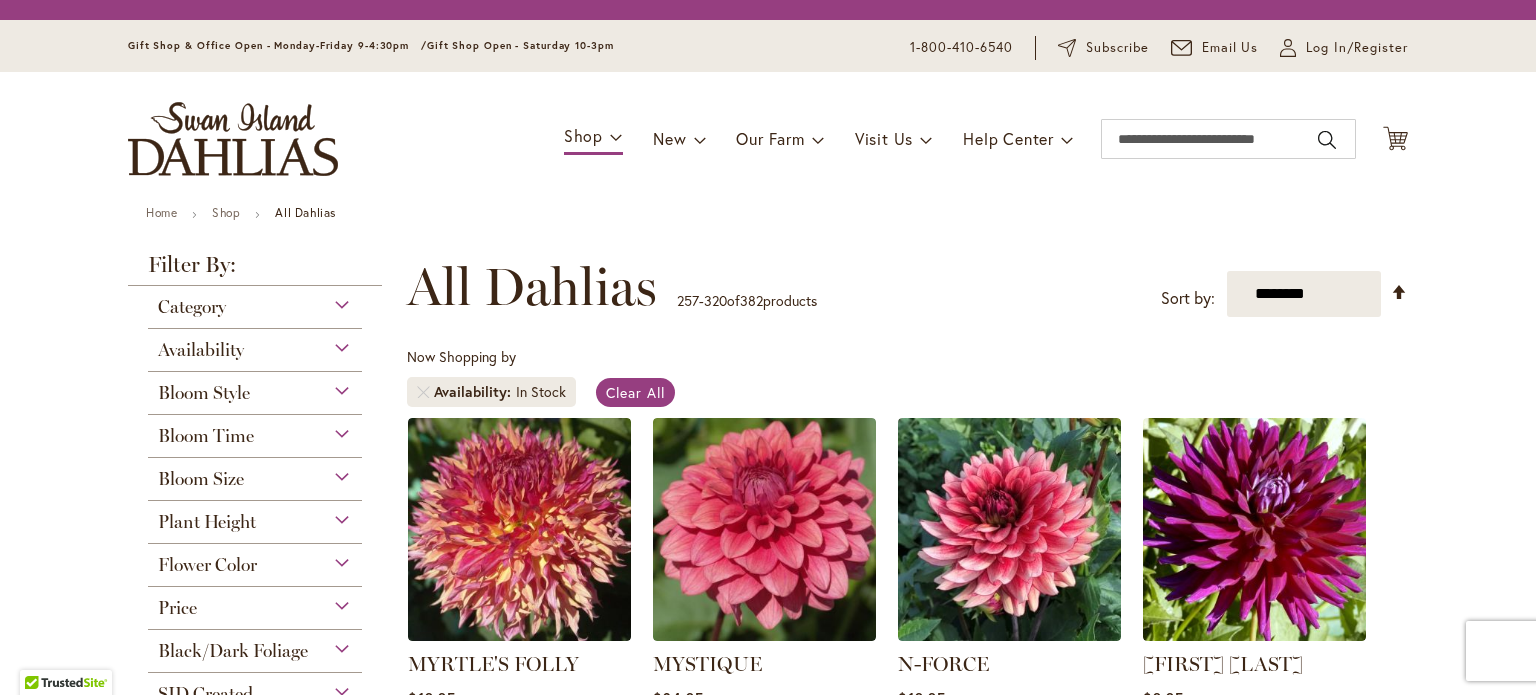 scroll, scrollTop: 0, scrollLeft: 0, axis: both 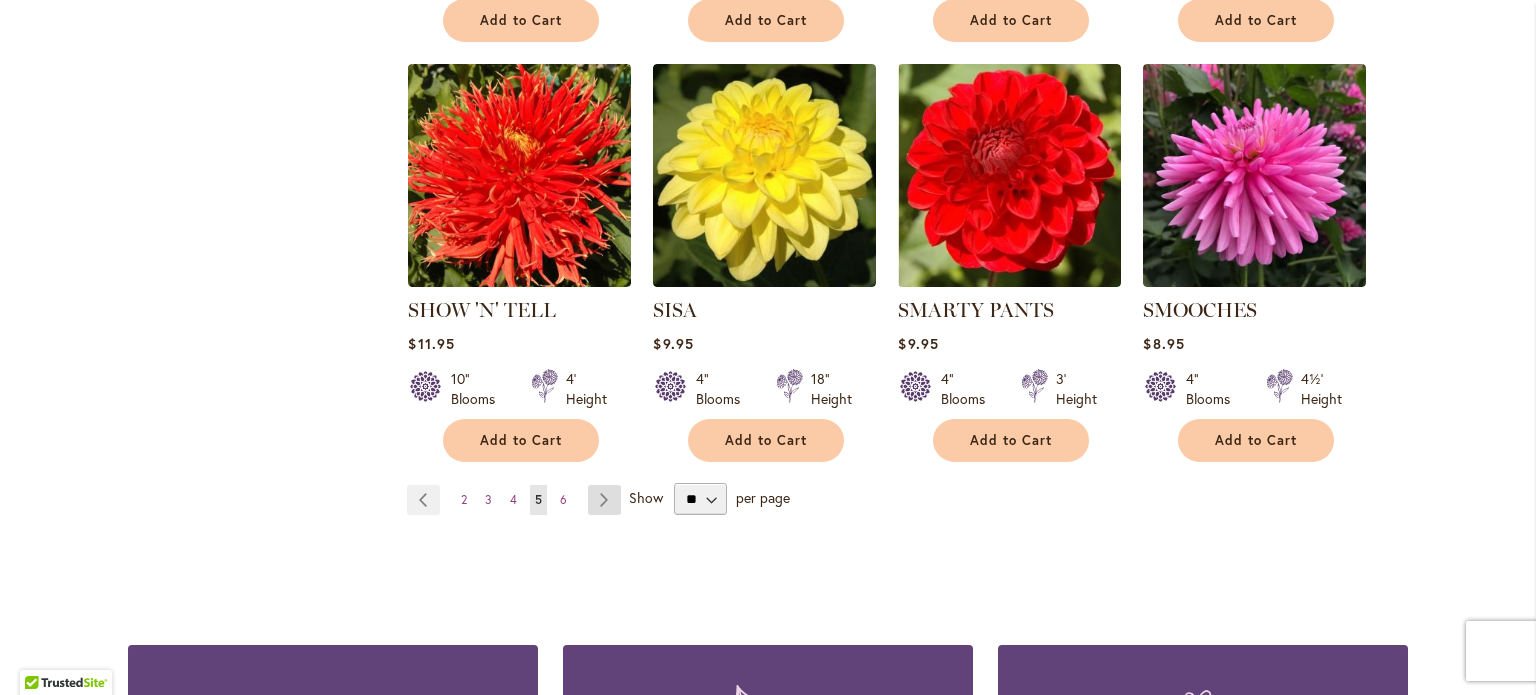 click on "Page
Next" at bounding box center (604, 500) 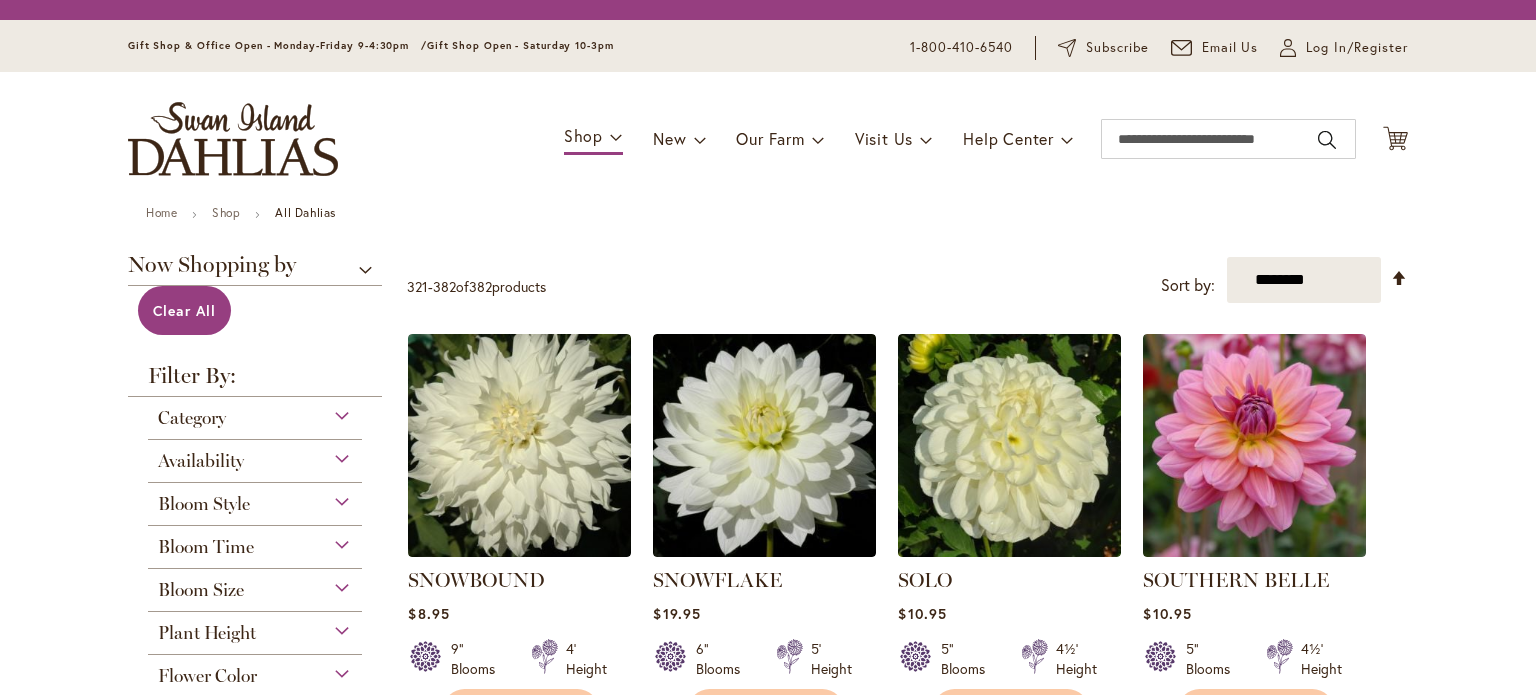 scroll, scrollTop: 0, scrollLeft: 0, axis: both 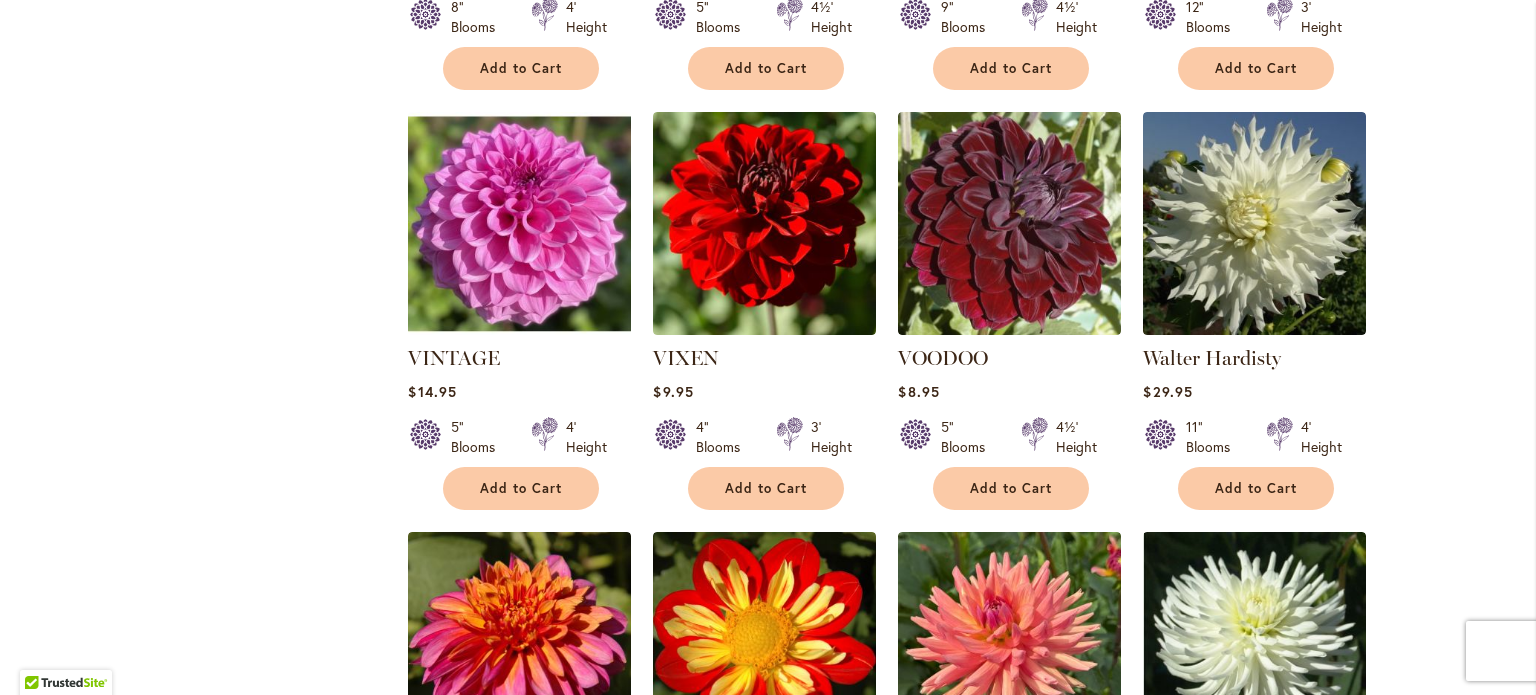 click on "Skip to Content
Gift Shop & Office Open - Monday-Friday 9-4:30pm   /    Gift Shop Open - Saturday 10-3pm
1-800-410-6540
Subscribe
Email Us
My Account
Log In/Register
Toggle Nav
Shop
Dahlia Tubers
Collections
Fresh Cut Dahlias" at bounding box center [768, -419] 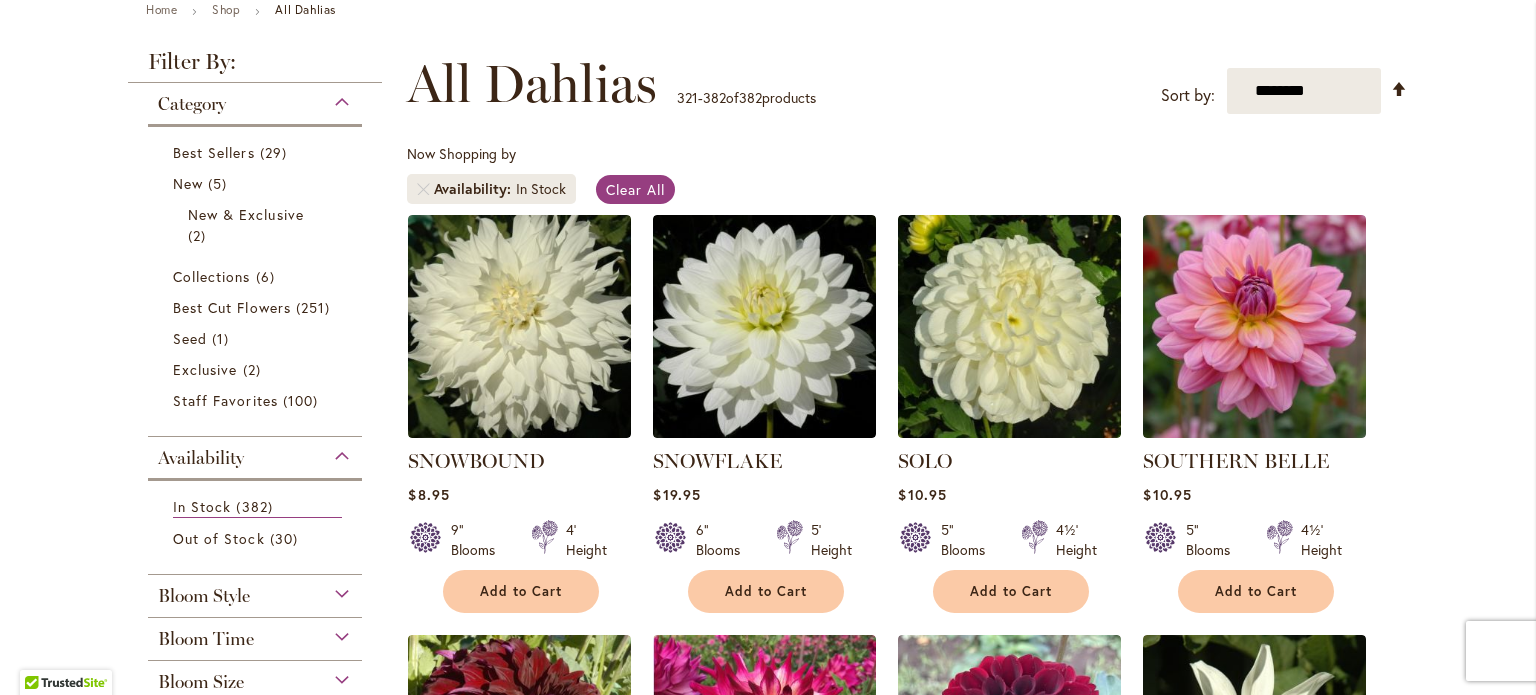scroll, scrollTop: 0, scrollLeft: 0, axis: both 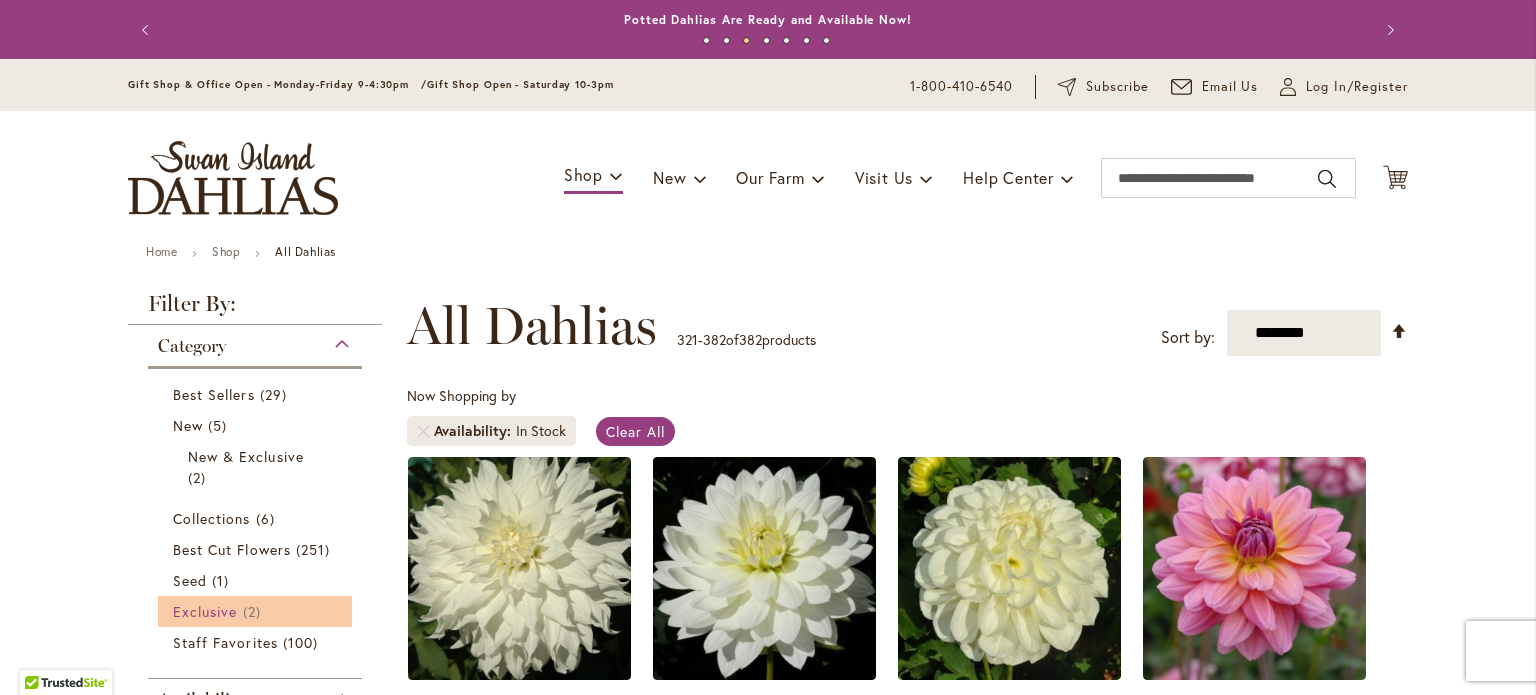 click on "Exclusive
2
items" at bounding box center [257, 611] 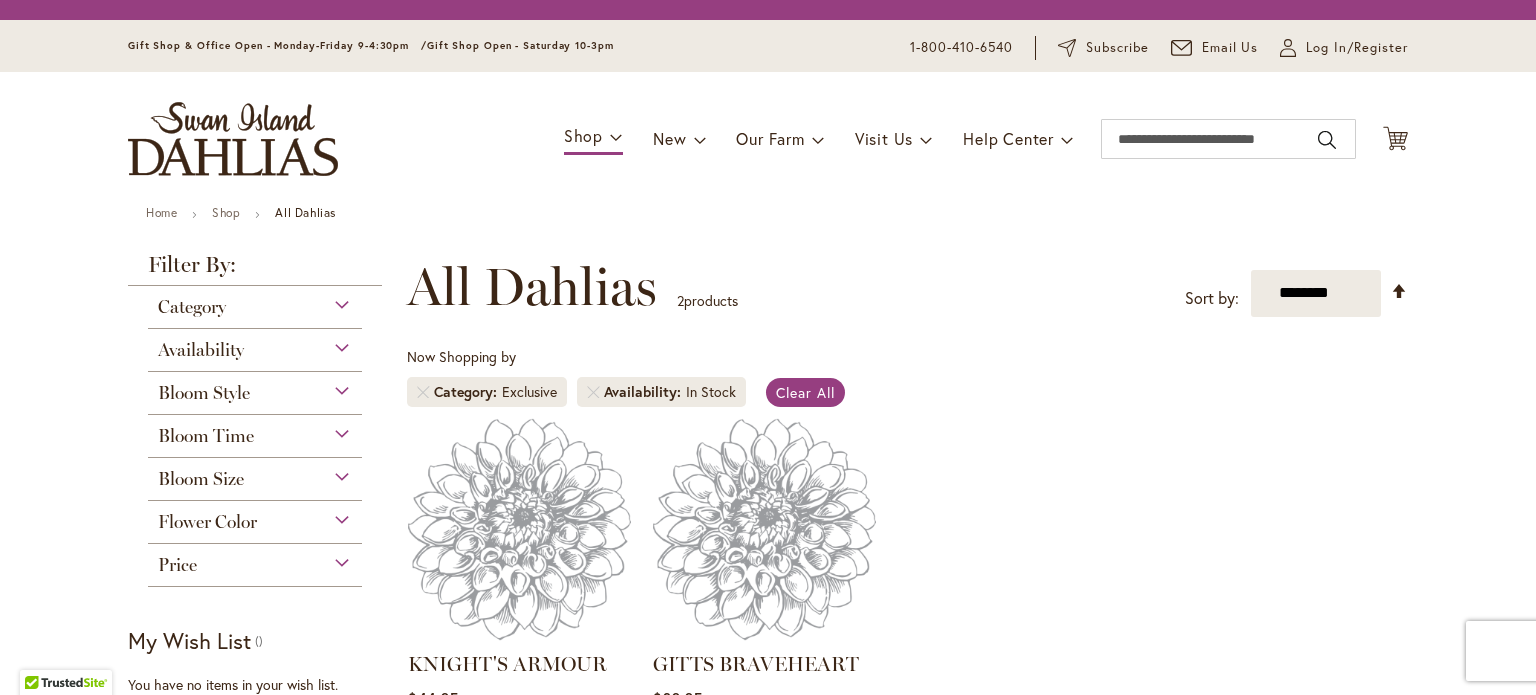 scroll, scrollTop: 0, scrollLeft: 0, axis: both 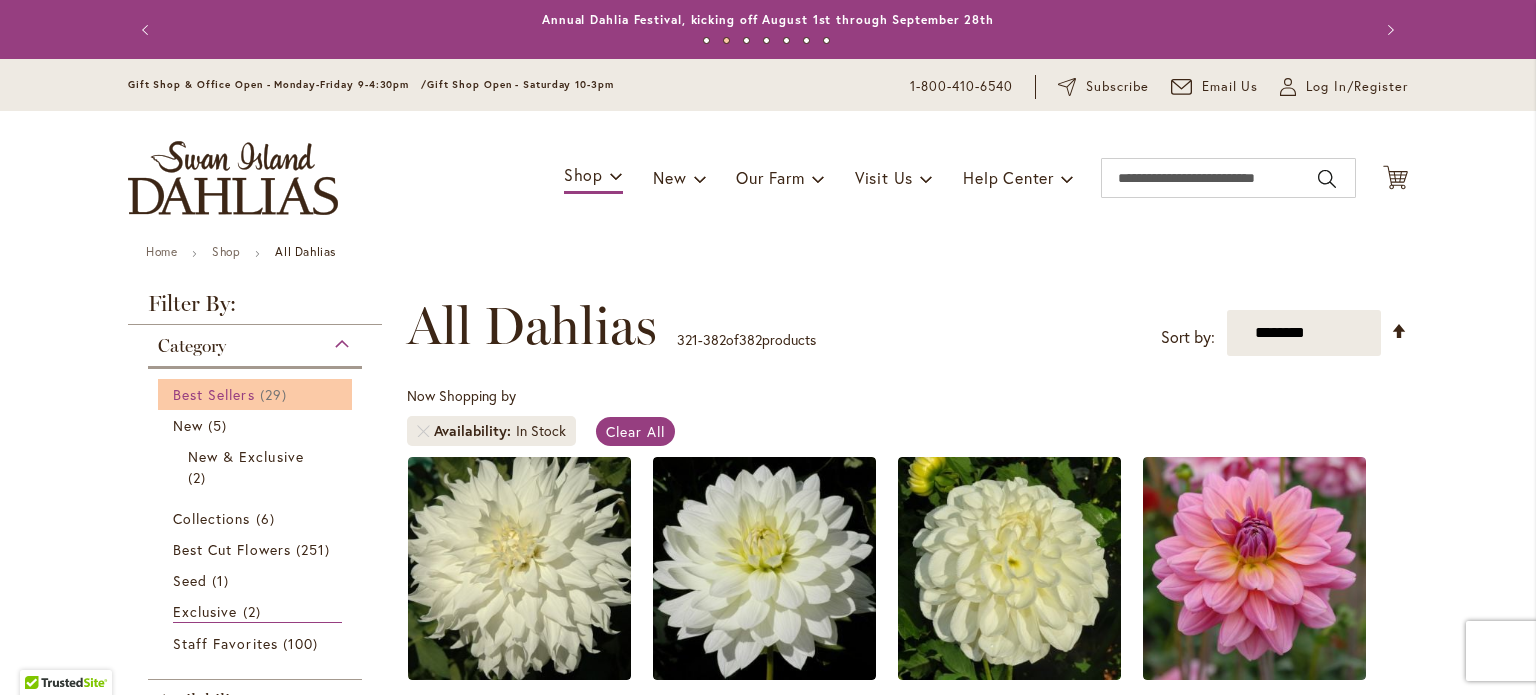 click on "29
items" at bounding box center (276, 394) 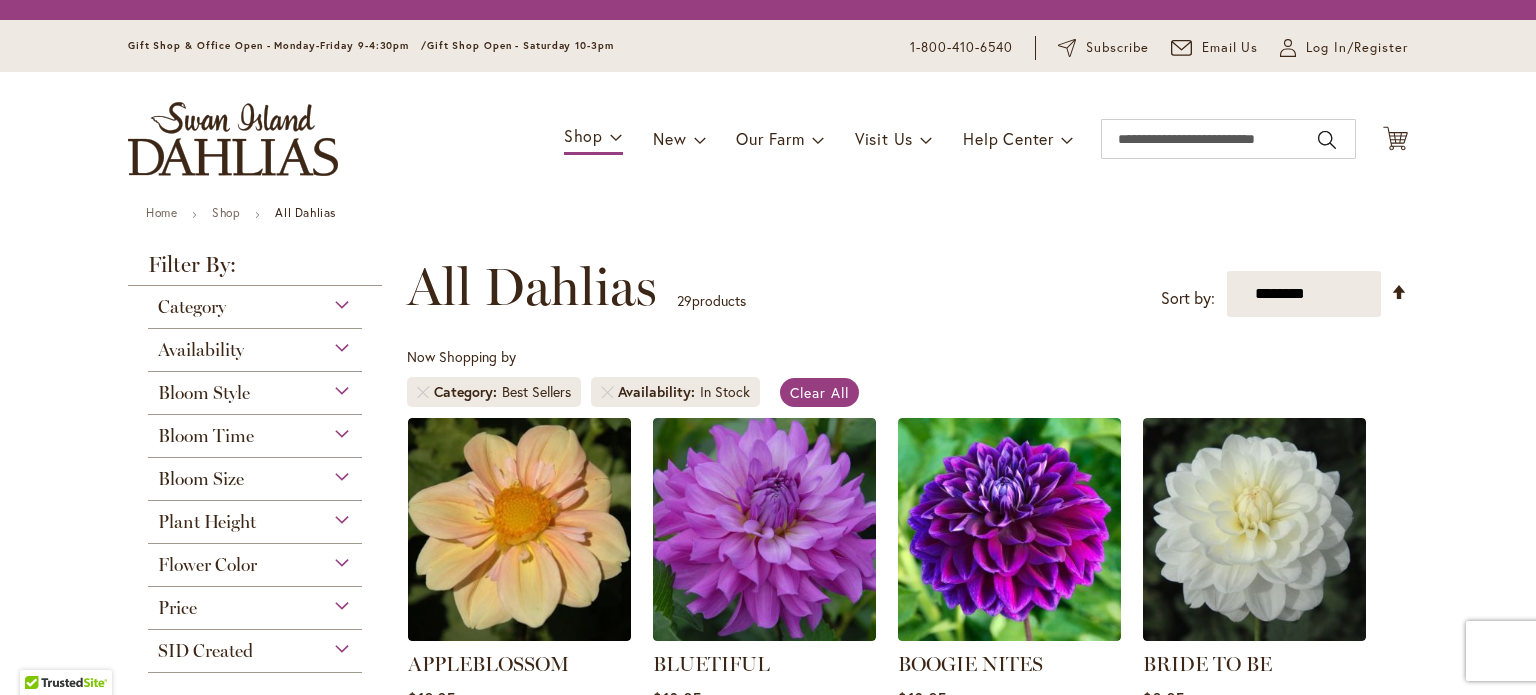 scroll, scrollTop: 0, scrollLeft: 0, axis: both 